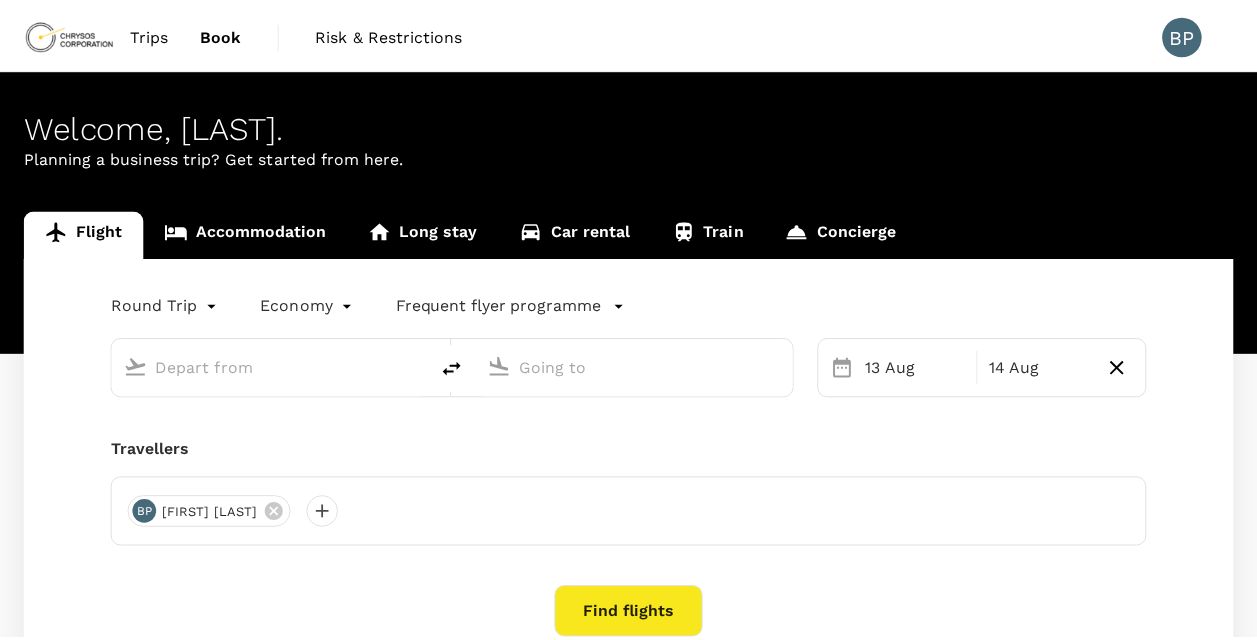 scroll, scrollTop: 0, scrollLeft: 0, axis: both 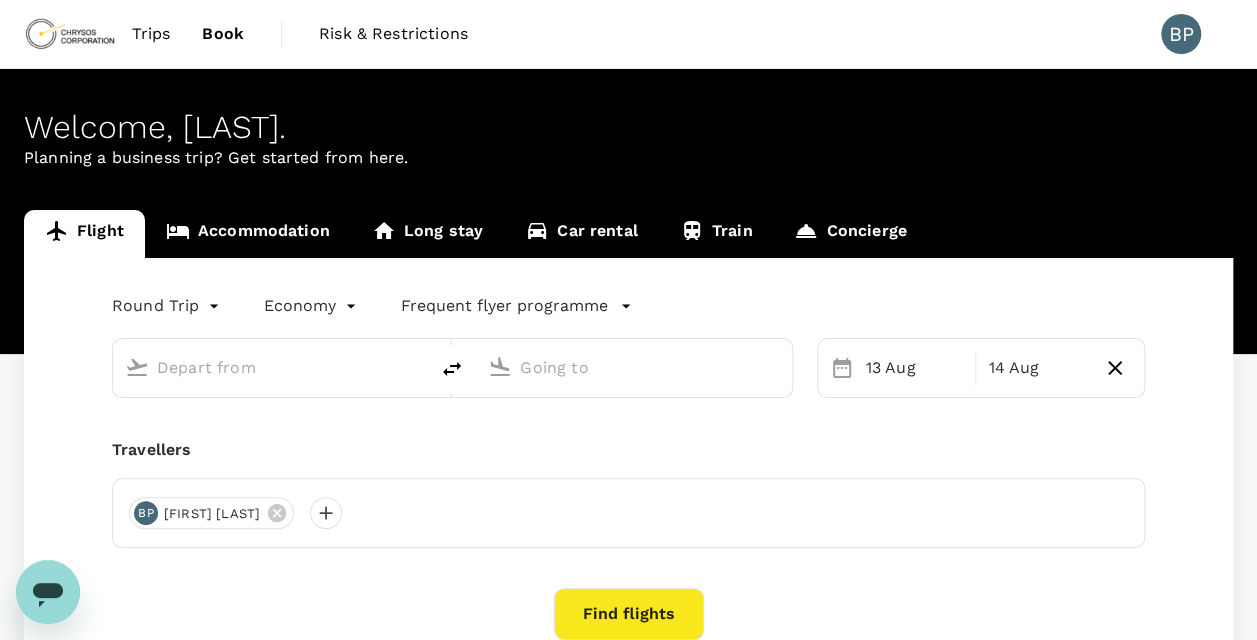 click on "Trips" at bounding box center (151, 34) 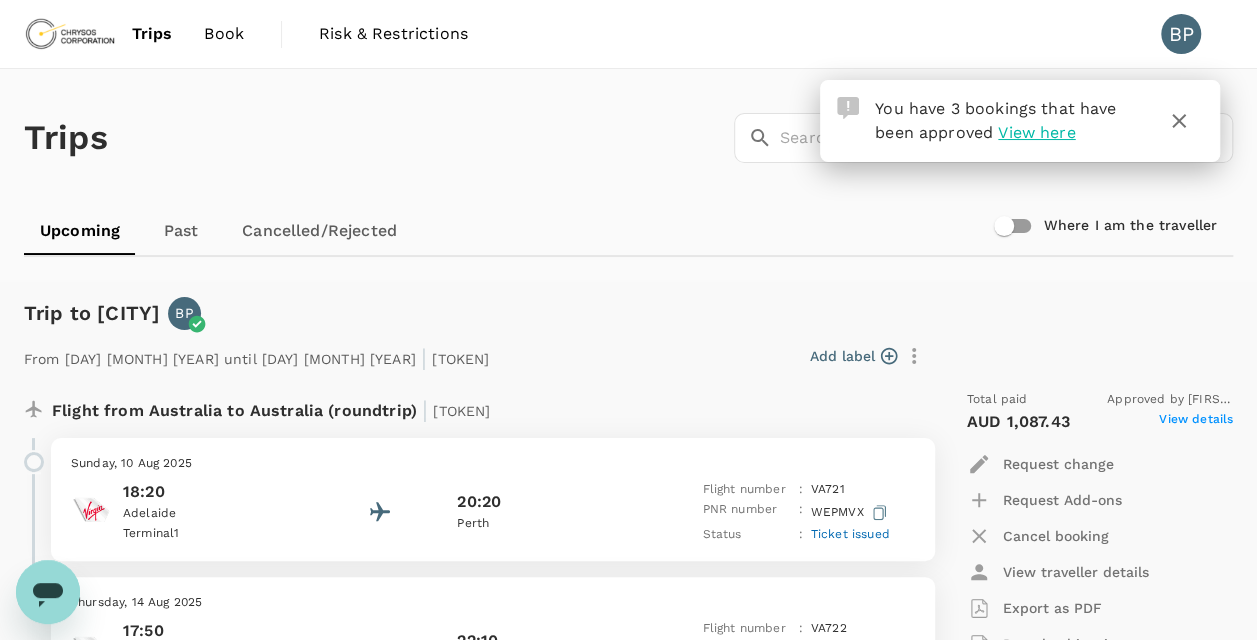 click on "View here" at bounding box center (1036, 132) 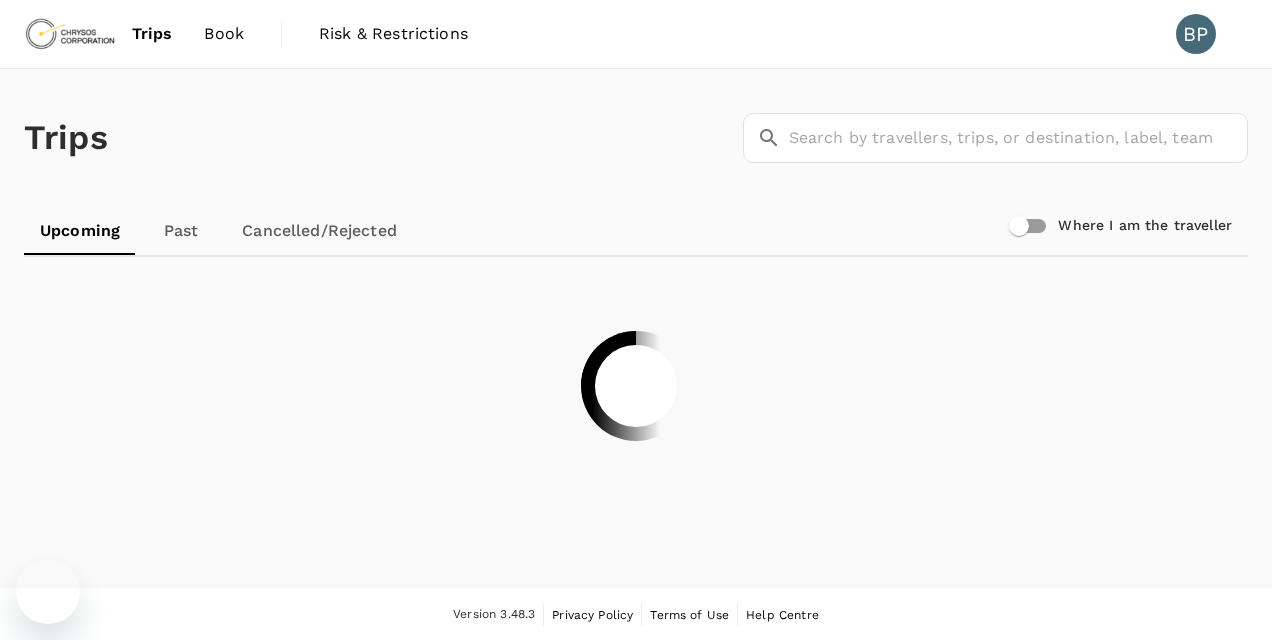 scroll, scrollTop: 0, scrollLeft: 0, axis: both 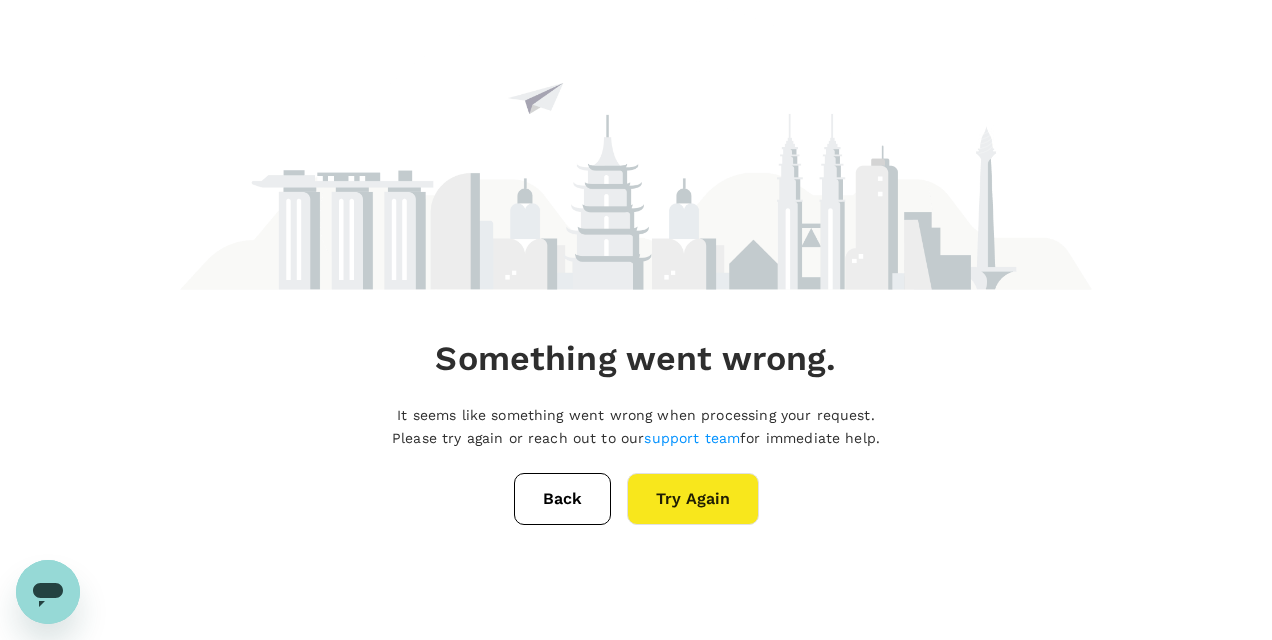 click on "Back" at bounding box center [562, 499] 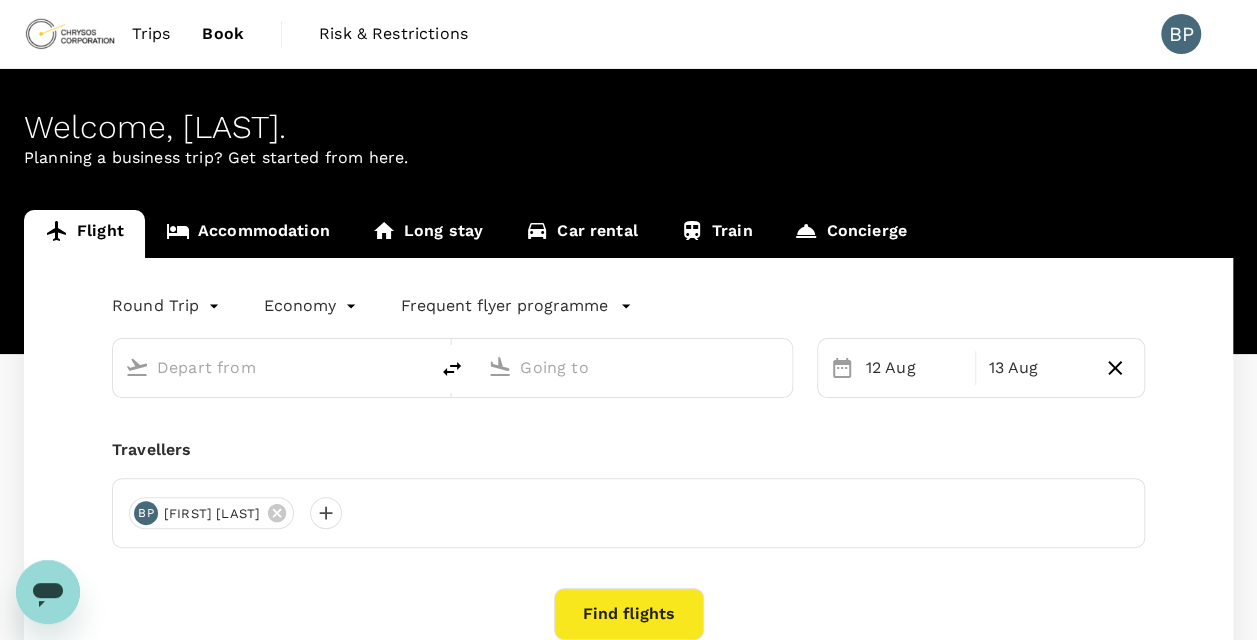 type on "Perth (PER)" 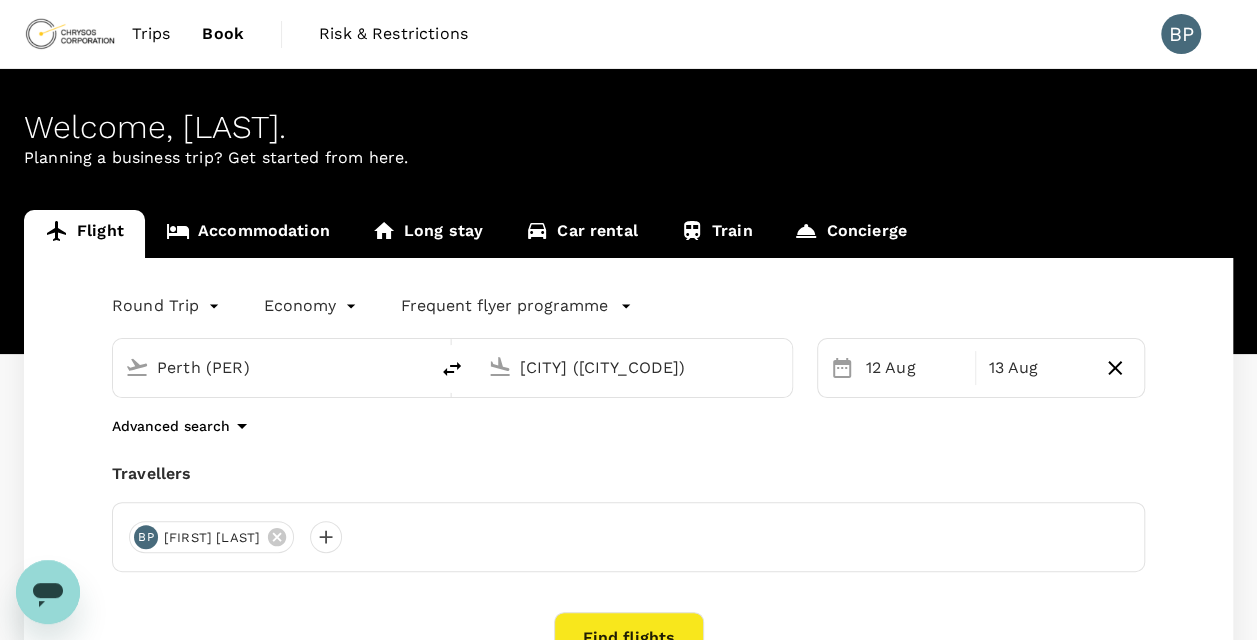 click on "Trips" at bounding box center (151, 34) 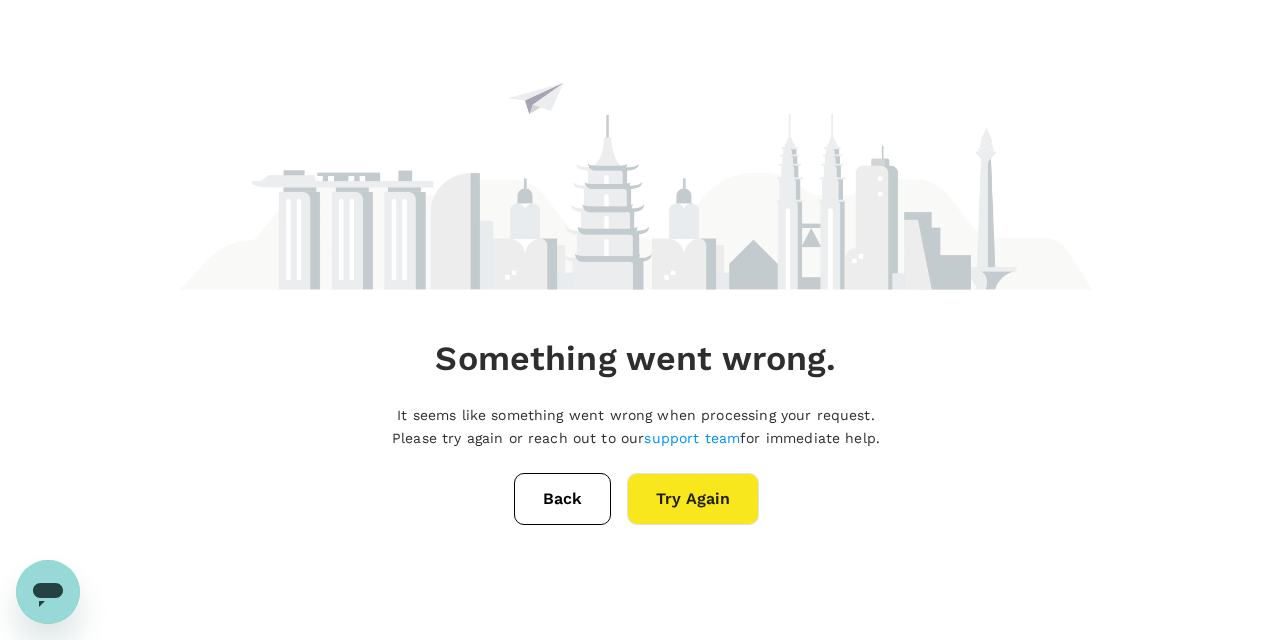 click on "Try Again" at bounding box center [693, 499] 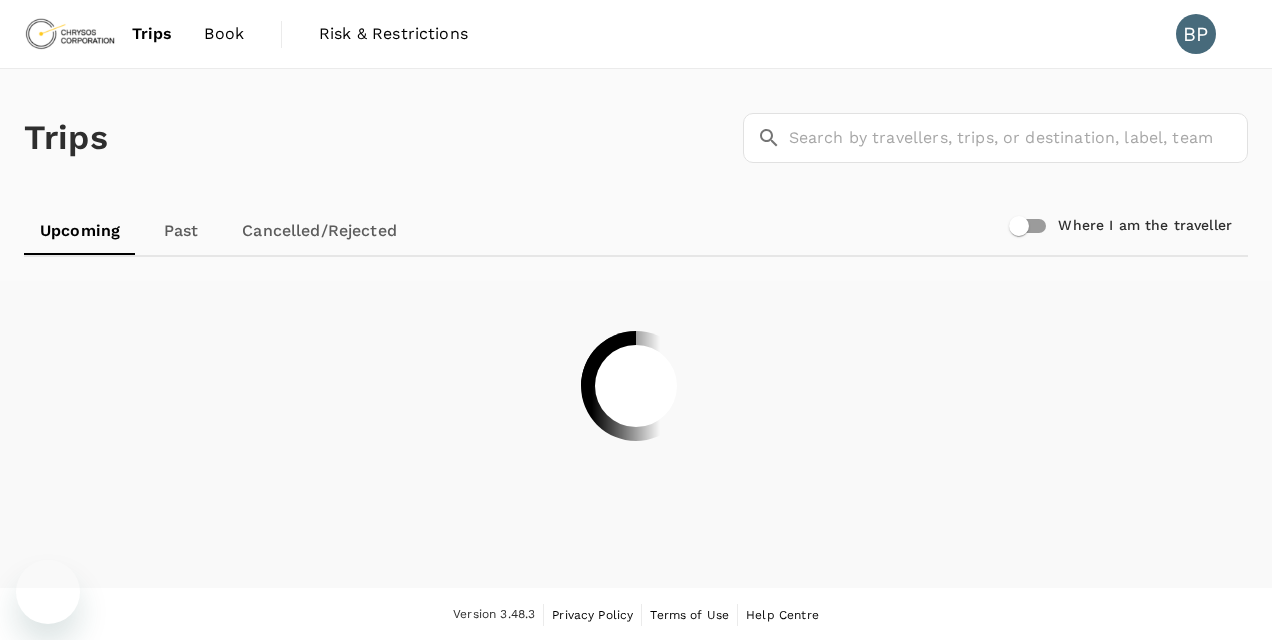 scroll, scrollTop: 0, scrollLeft: 0, axis: both 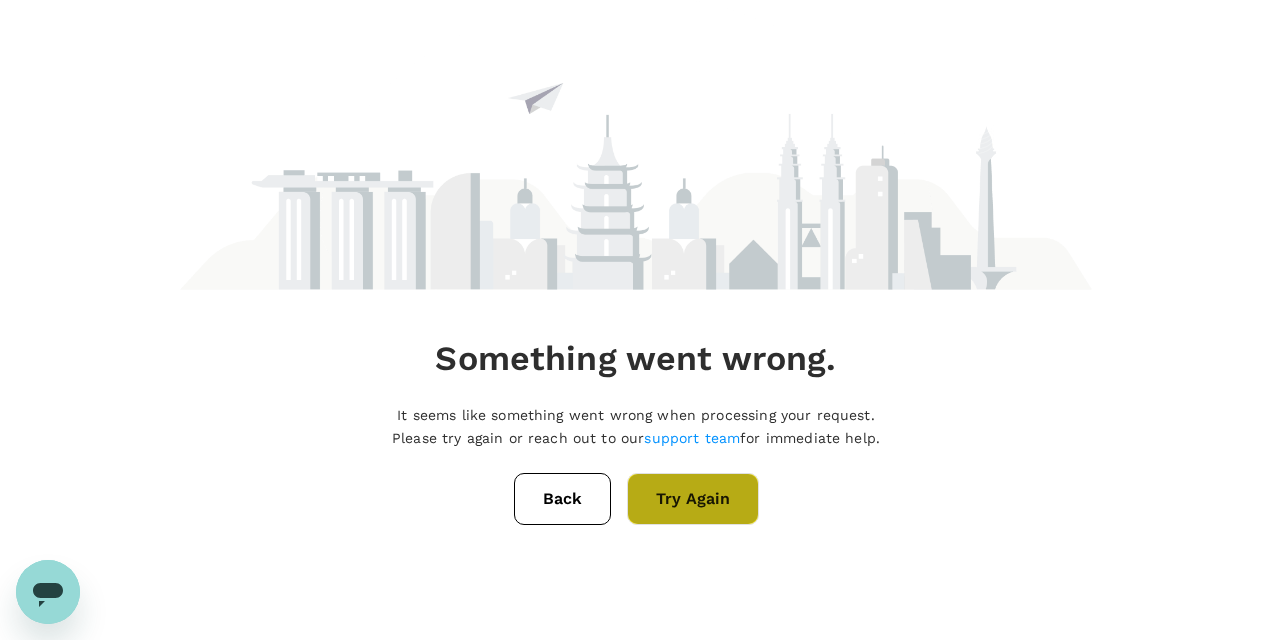 click on "Try Again" at bounding box center [693, 499] 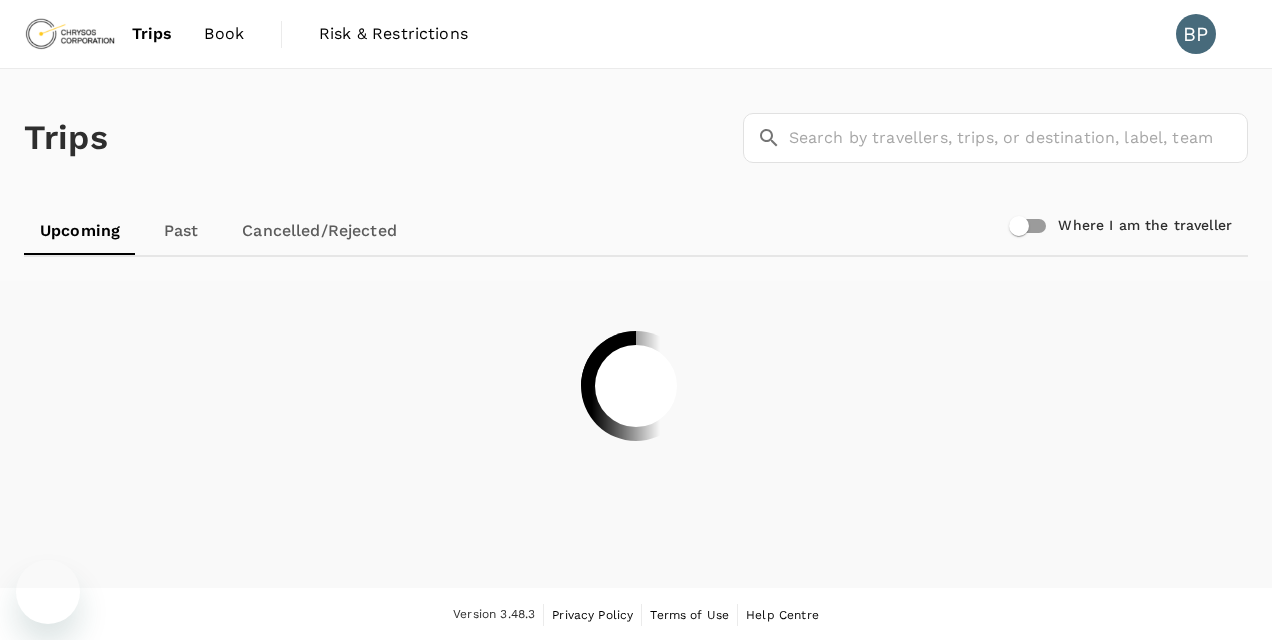 scroll, scrollTop: 0, scrollLeft: 0, axis: both 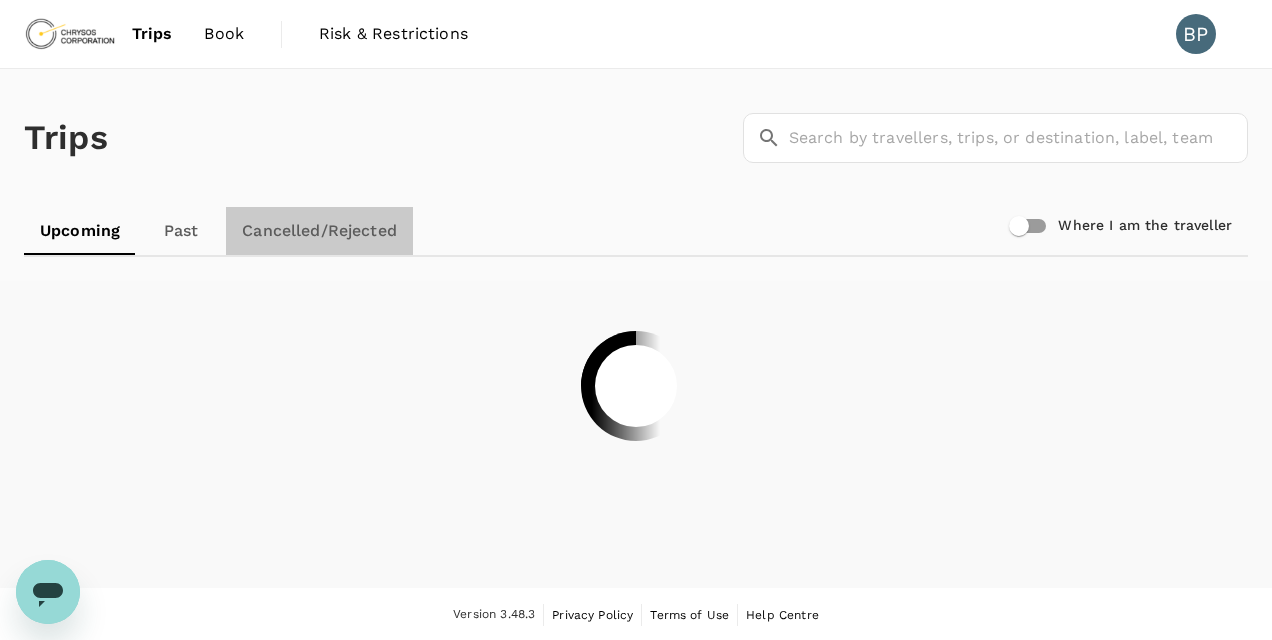 click on "Cancelled/Rejected" at bounding box center (319, 231) 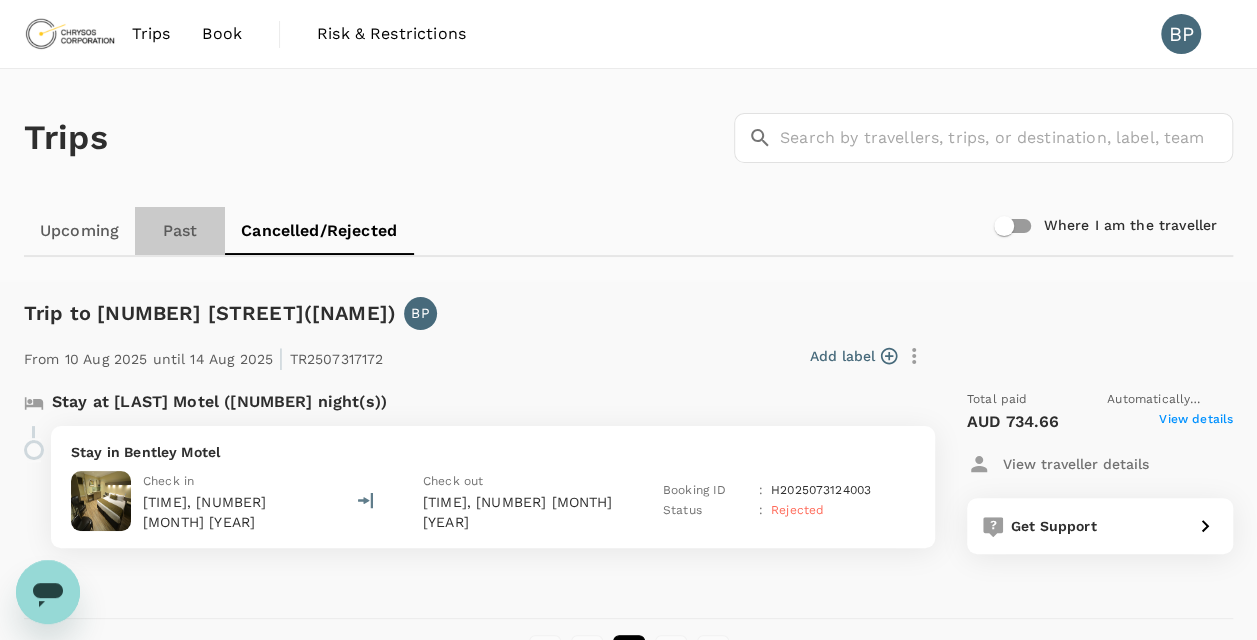click on "Past" at bounding box center [180, 231] 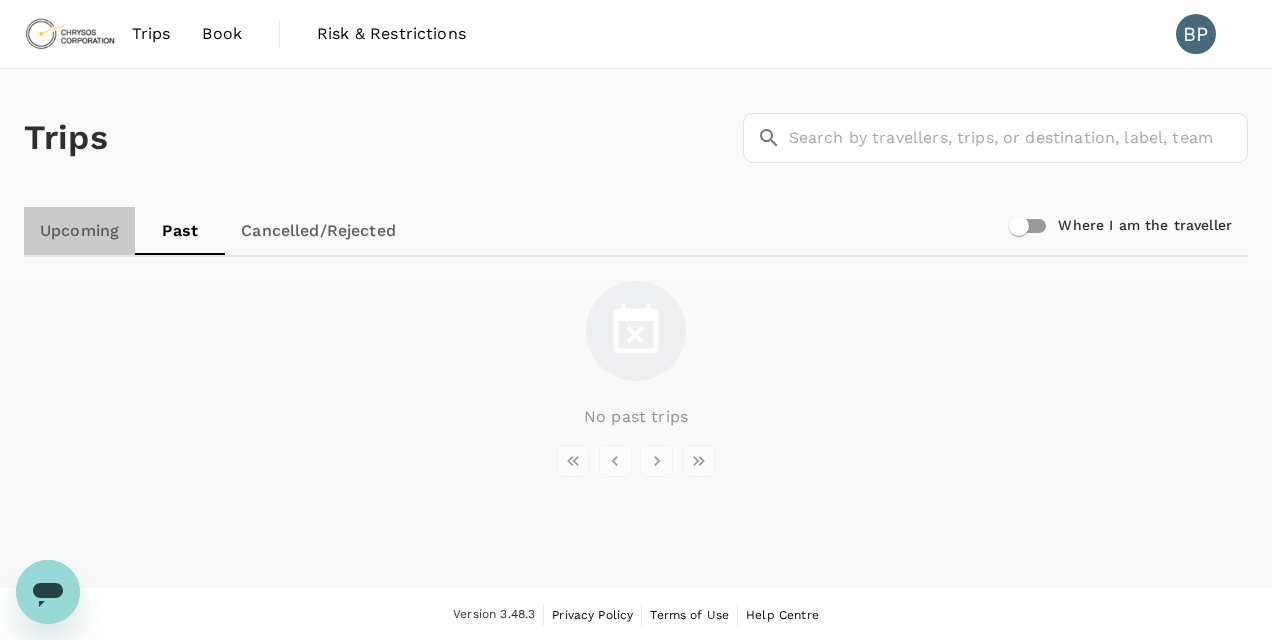 click on "Upcoming" at bounding box center (79, 231) 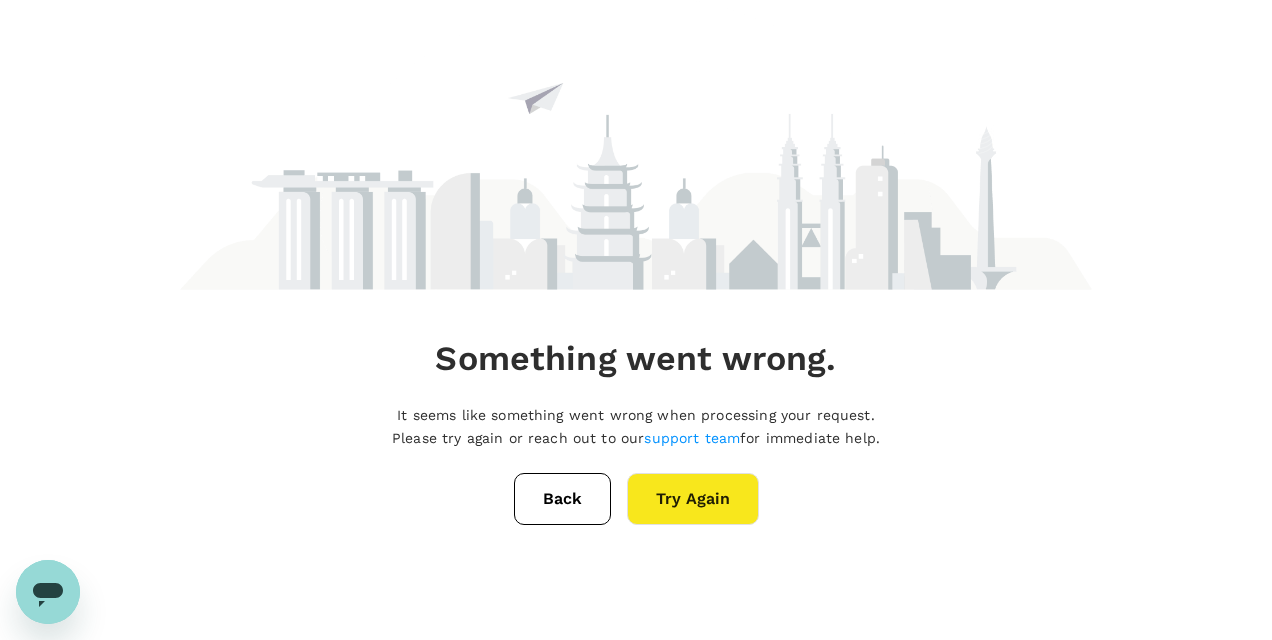 click on "Try Again" at bounding box center (693, 499) 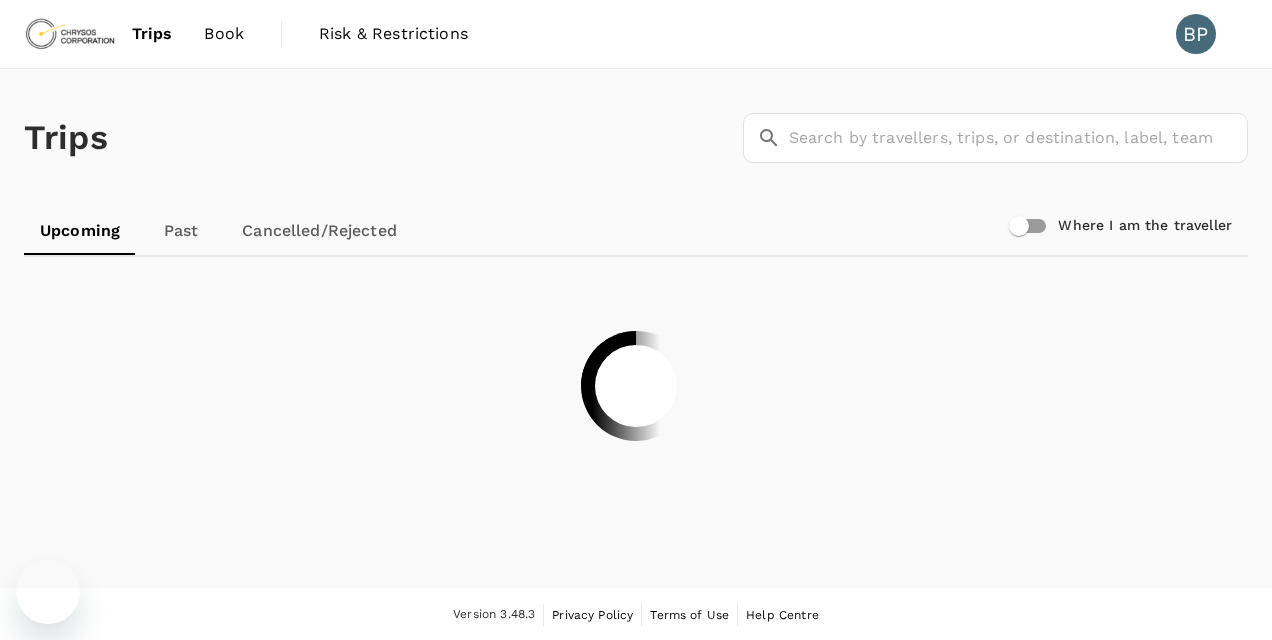 scroll, scrollTop: 0, scrollLeft: 0, axis: both 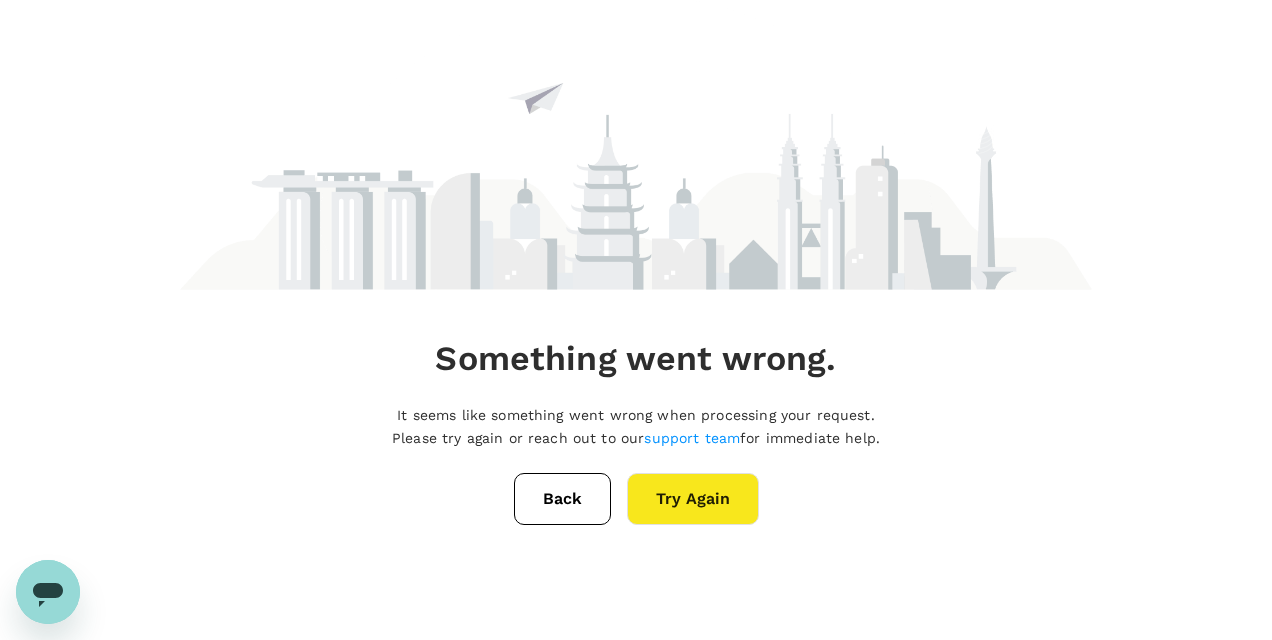 click on "support team" at bounding box center (692, 438) 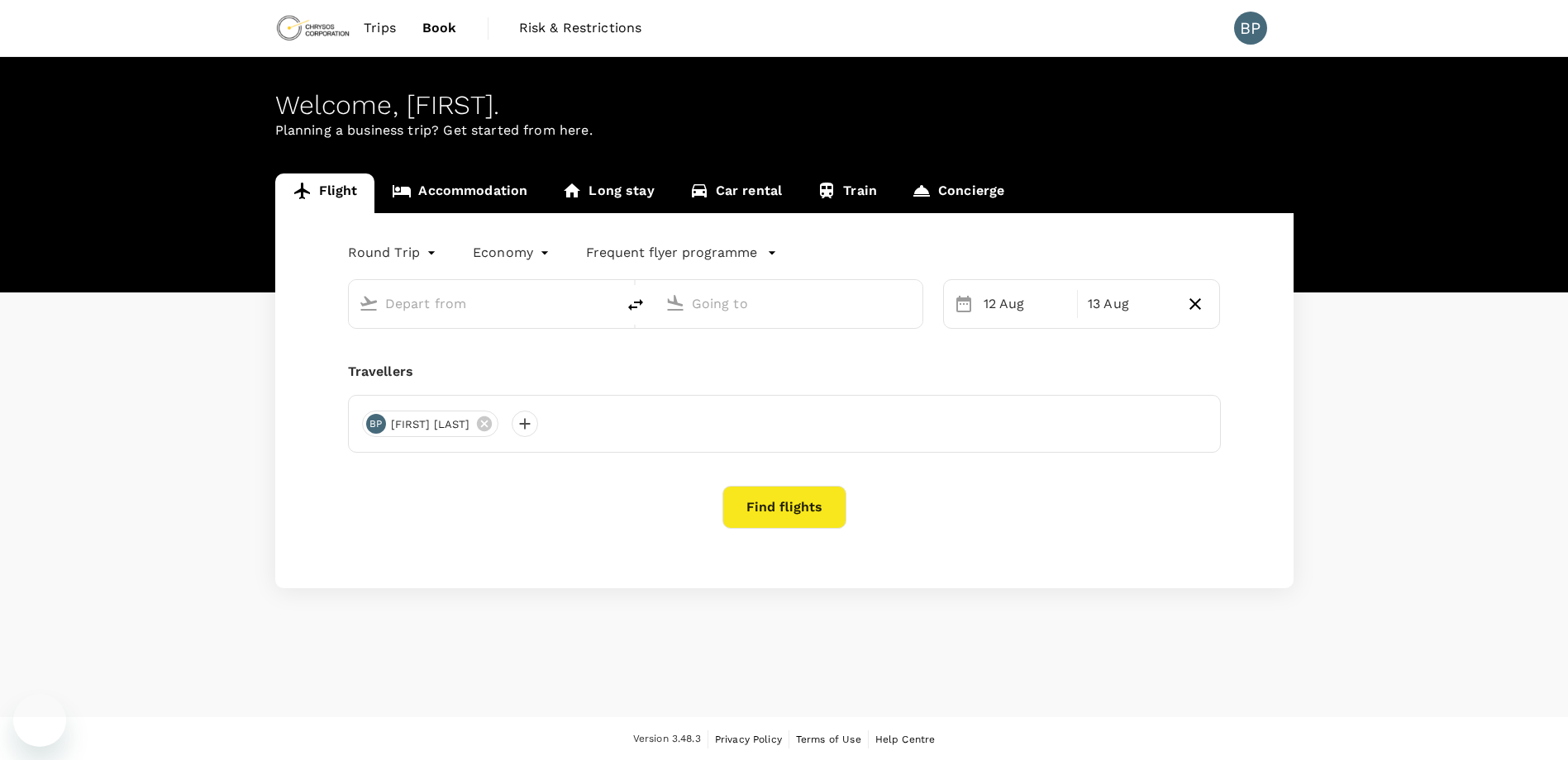 scroll, scrollTop: 0, scrollLeft: 0, axis: both 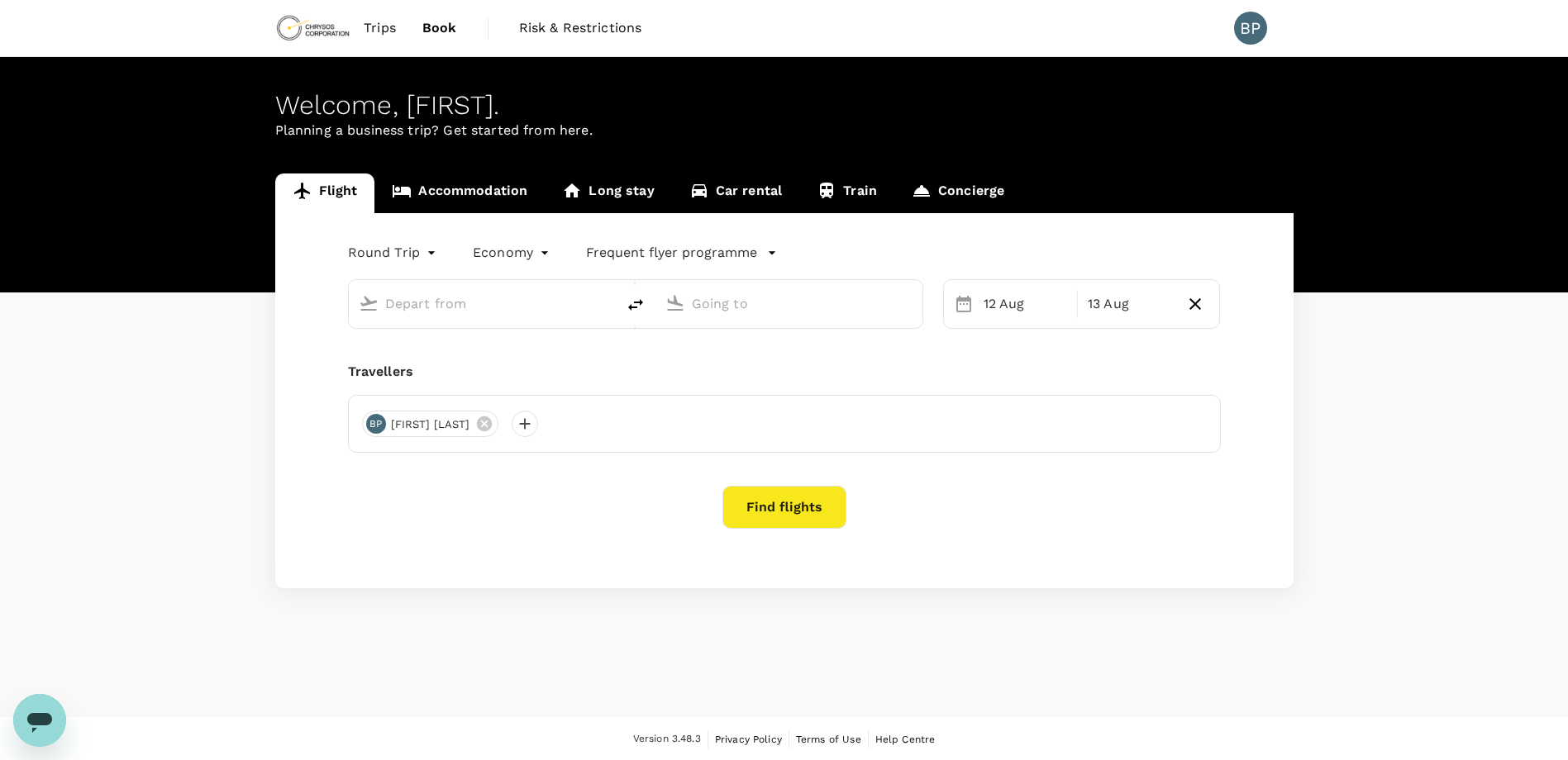 type on "Perth (PER)" 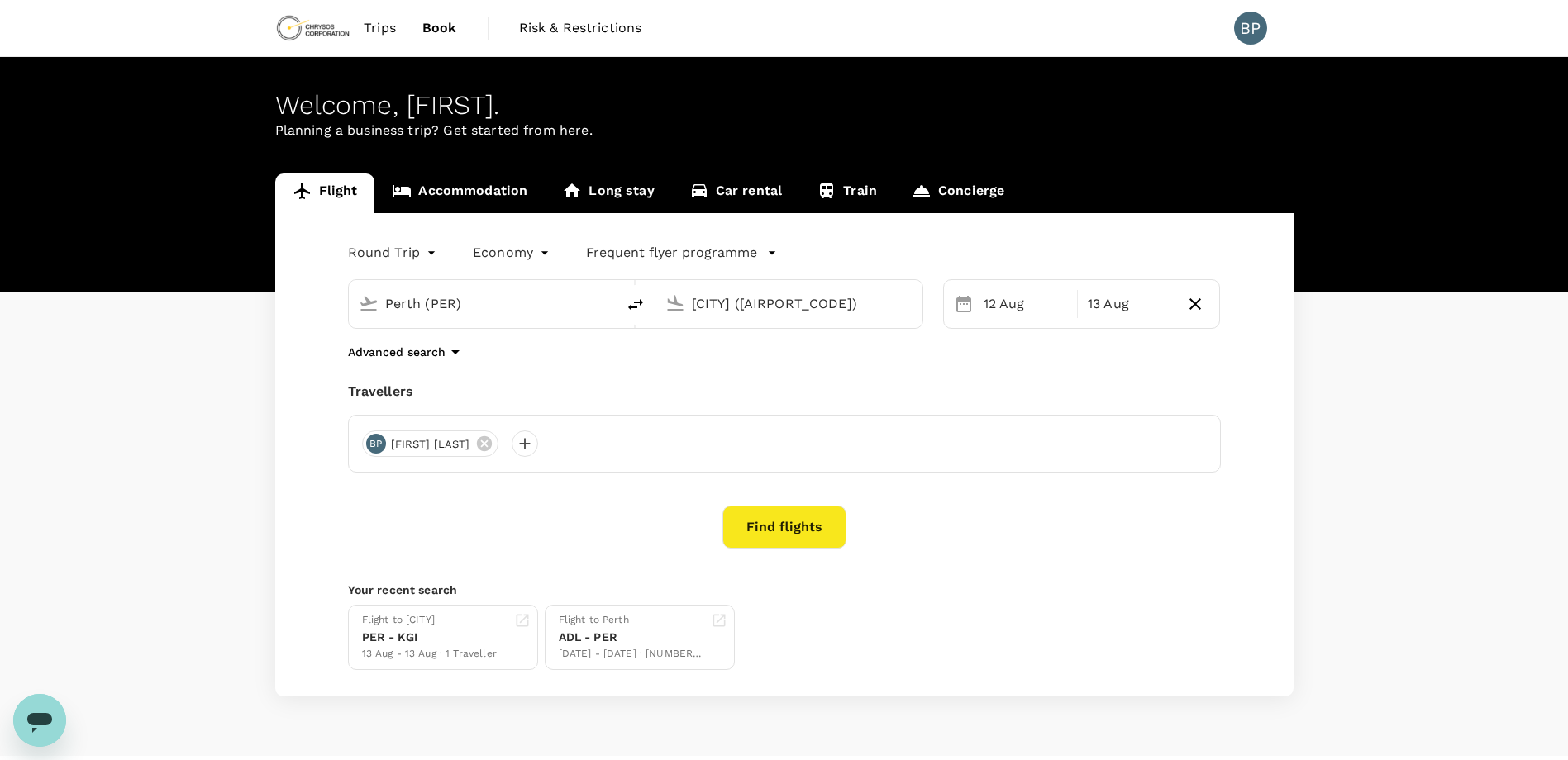 type 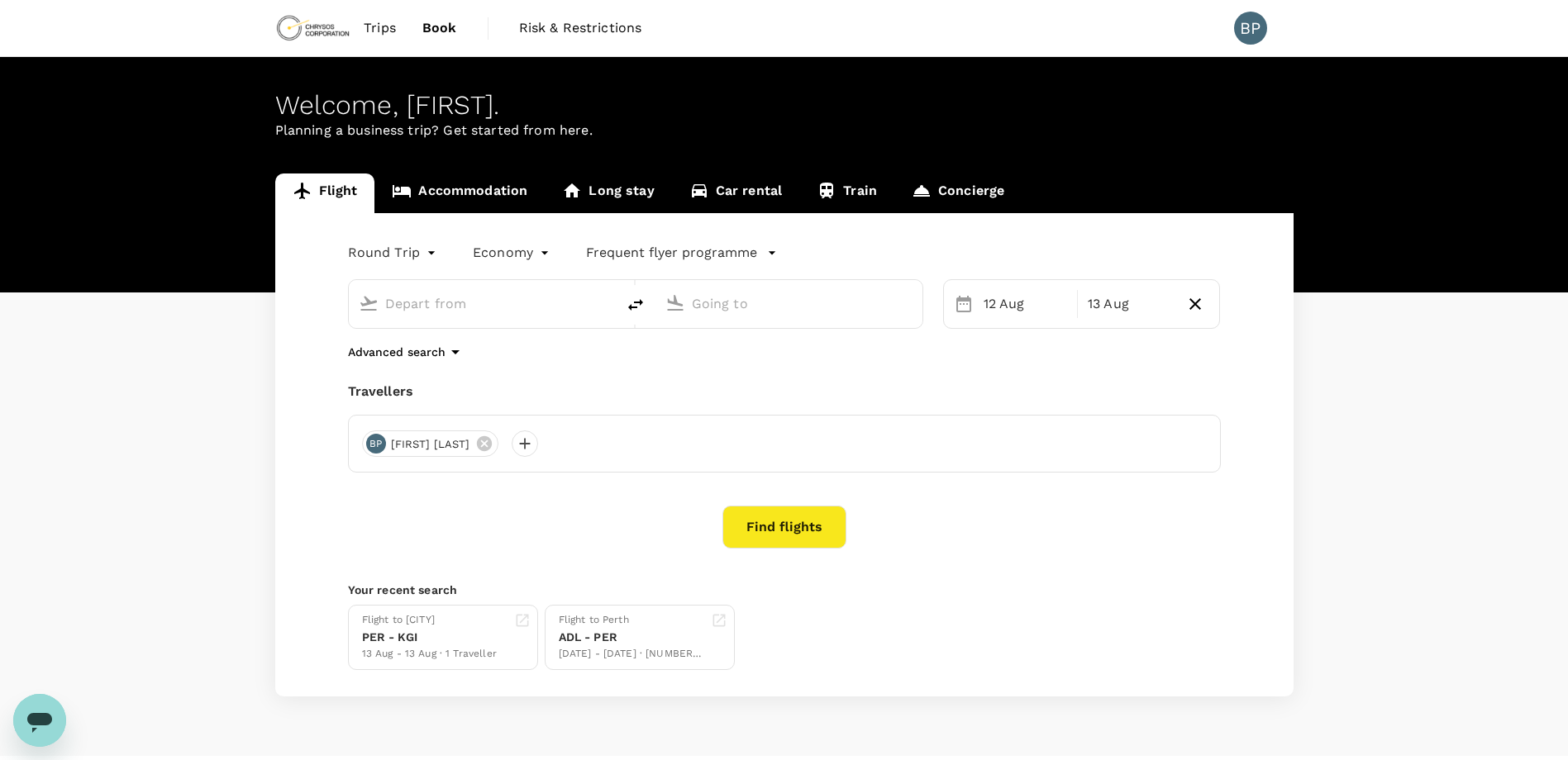 type on "Perth (PER)" 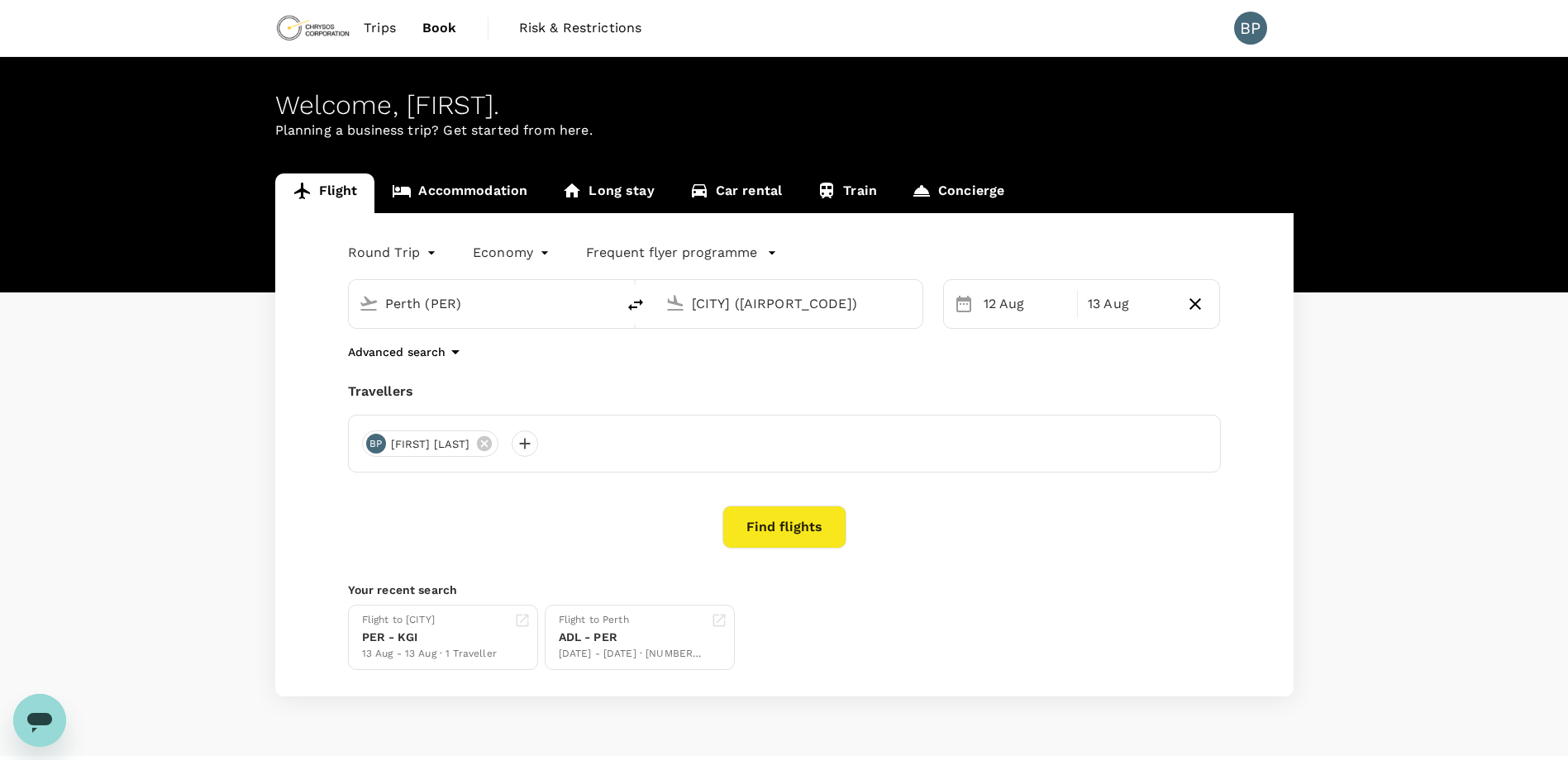 click on "Trips" at bounding box center (379, 28) 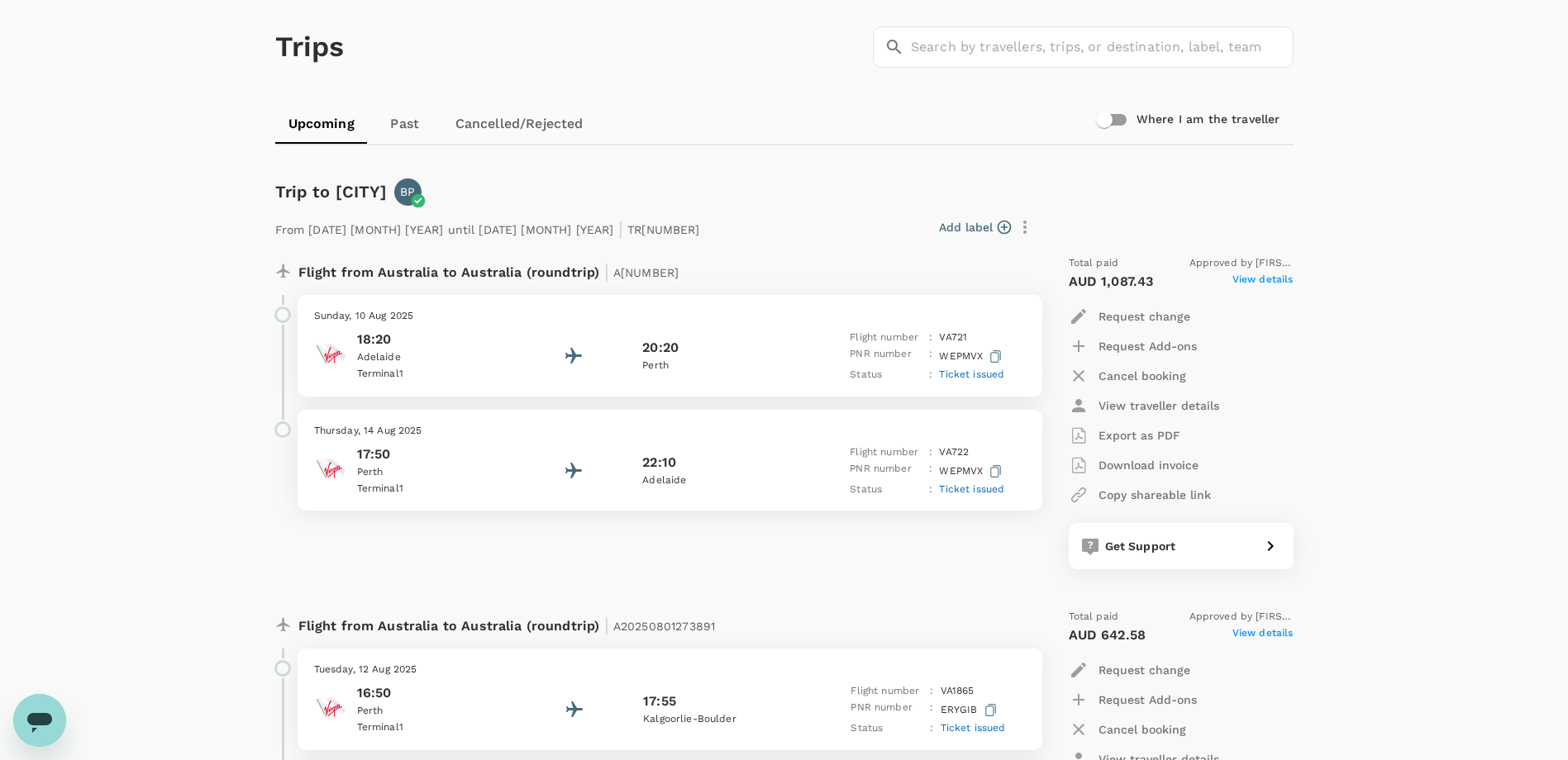 scroll, scrollTop: 0, scrollLeft: 0, axis: both 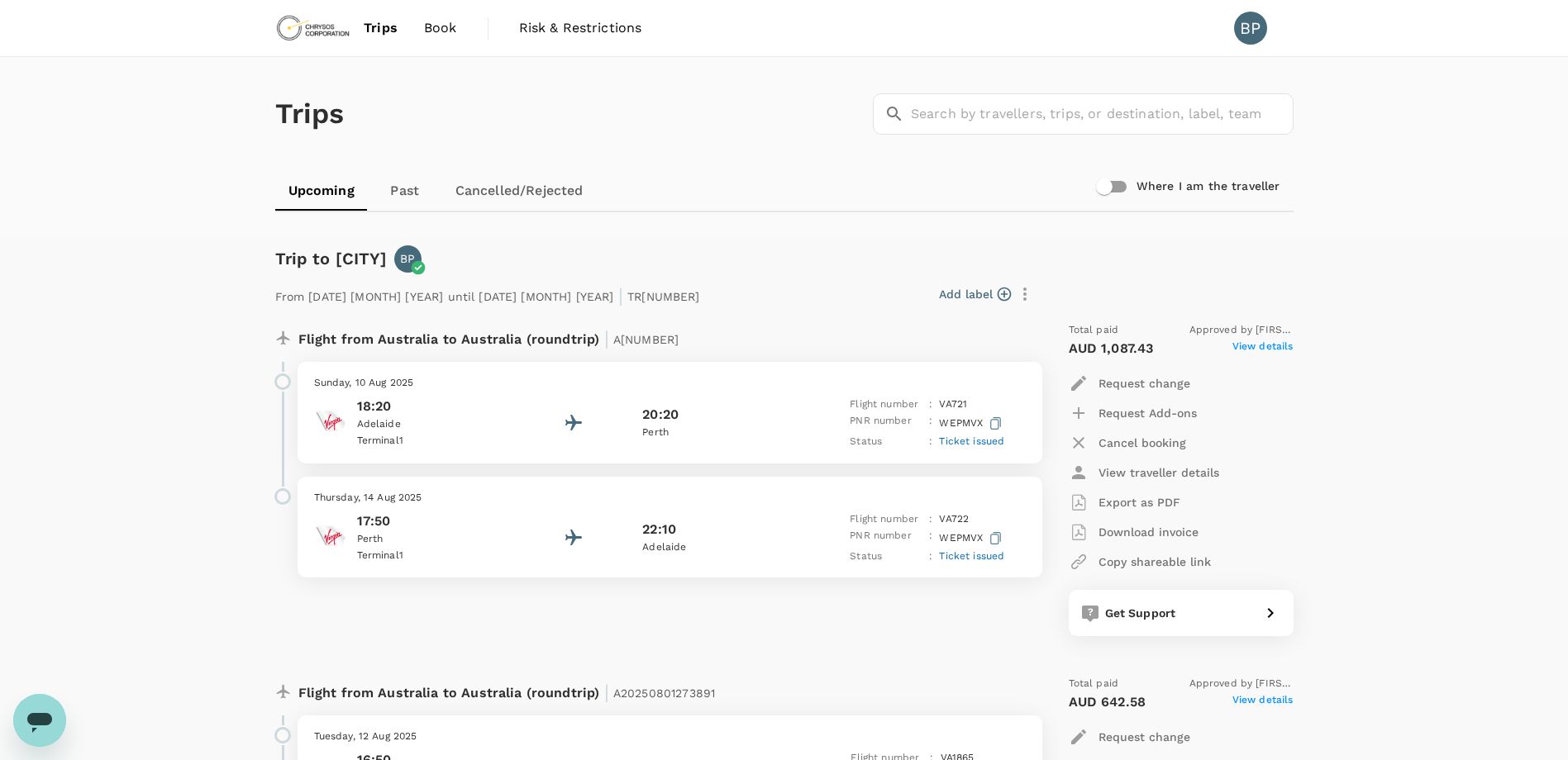click on "Ticket issued" at bounding box center [971, 442] 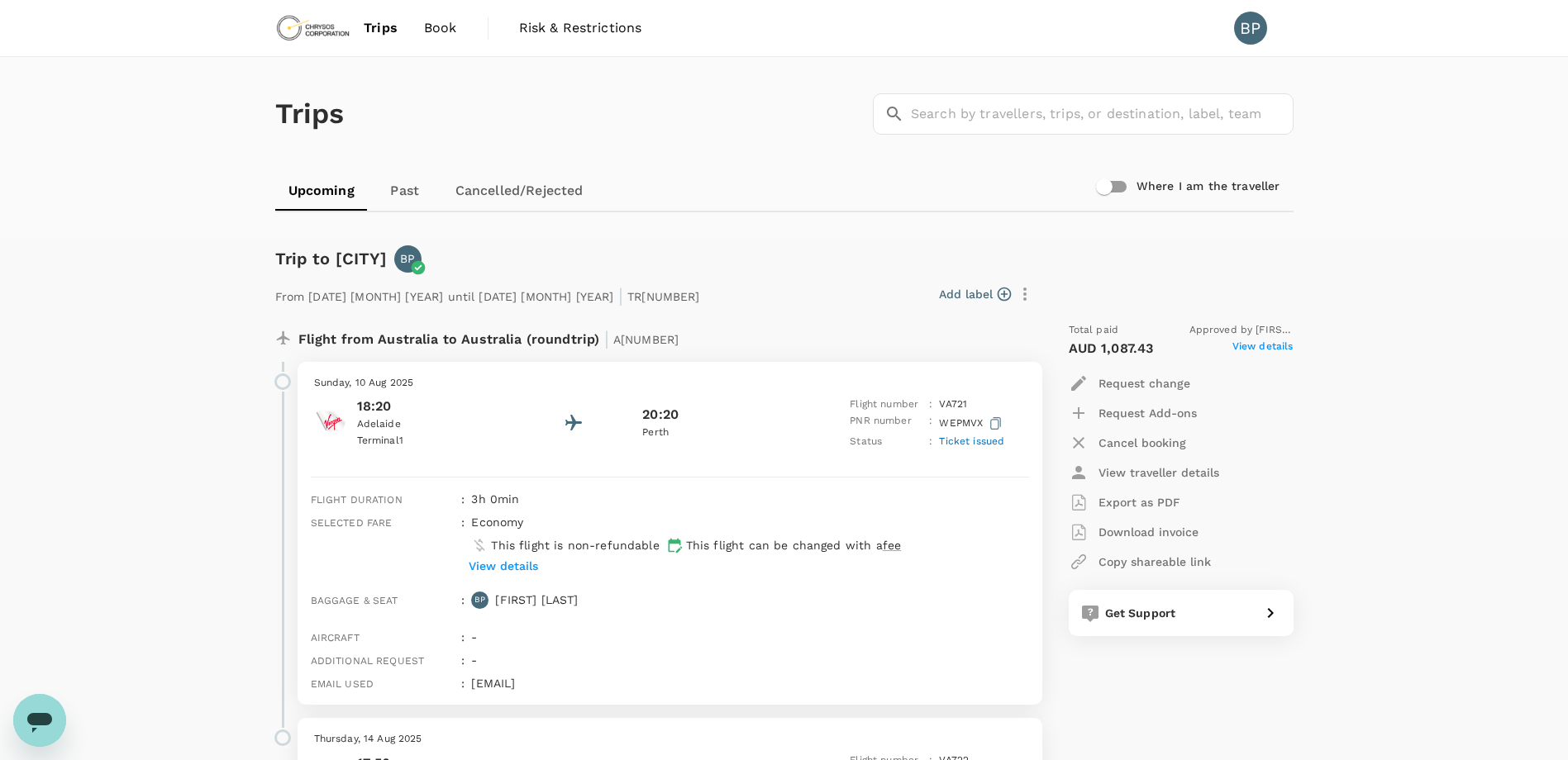 click on "View details" at bounding box center [503, 566] 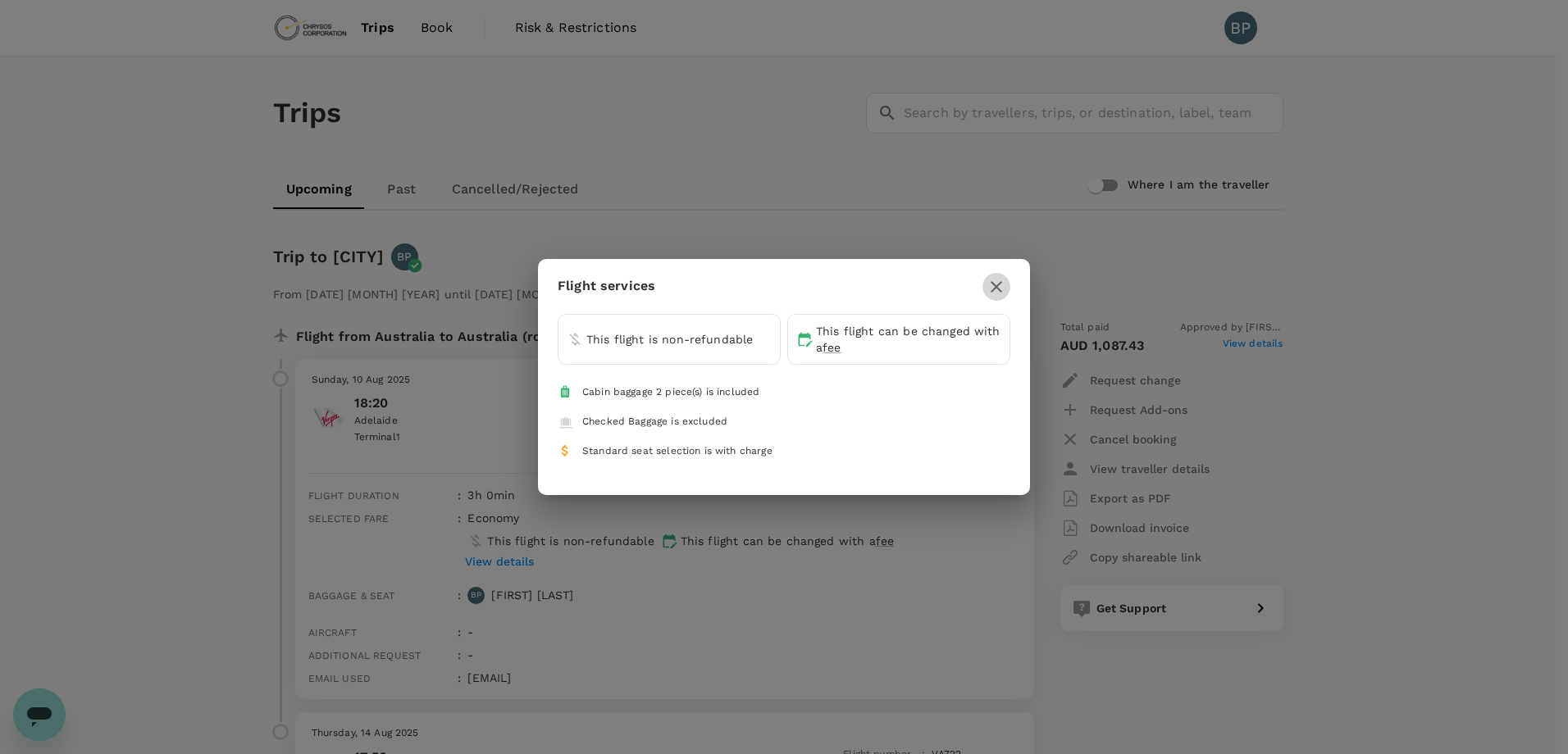 click 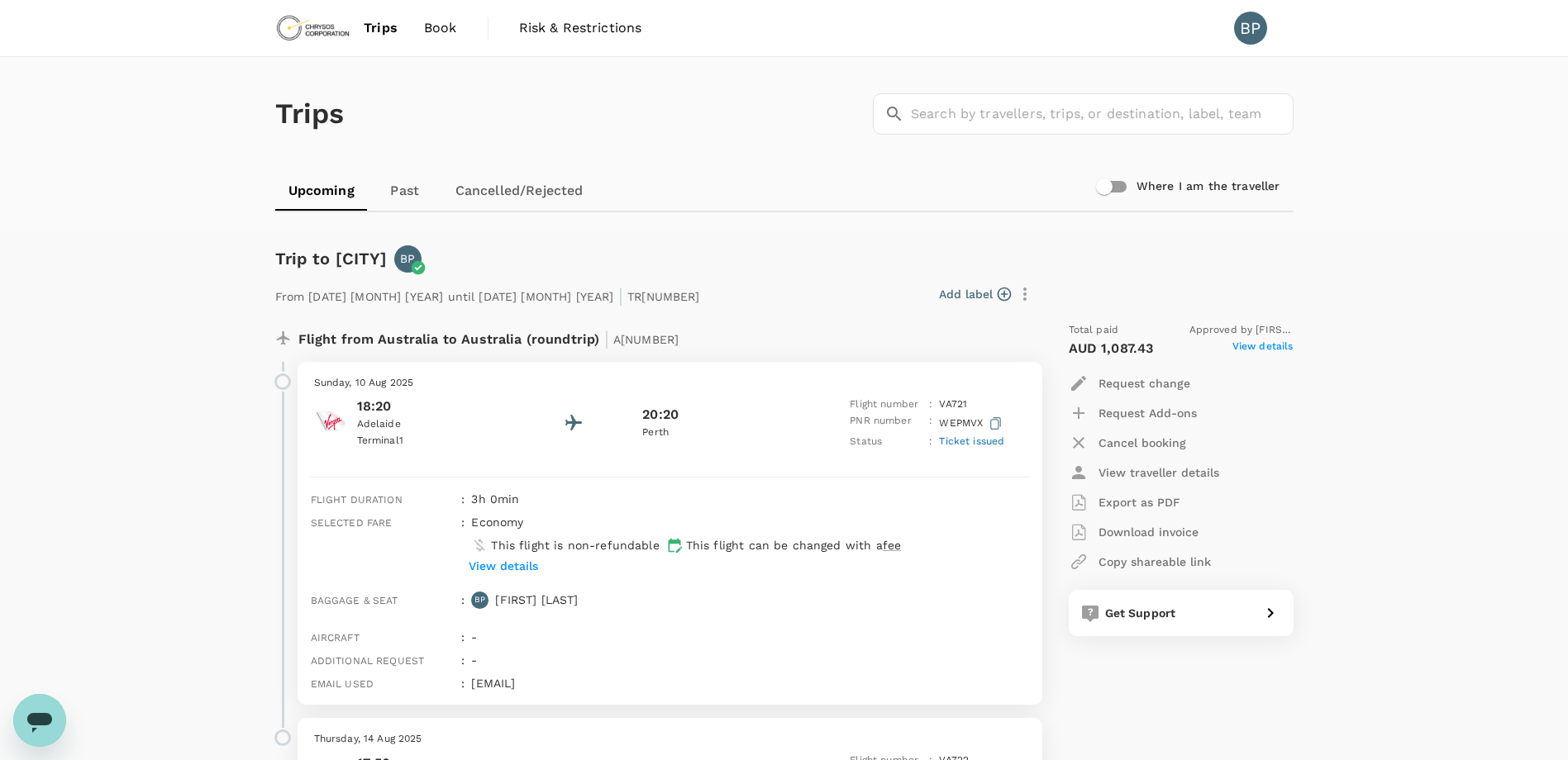 click on "Ticket issued" at bounding box center [971, 441] 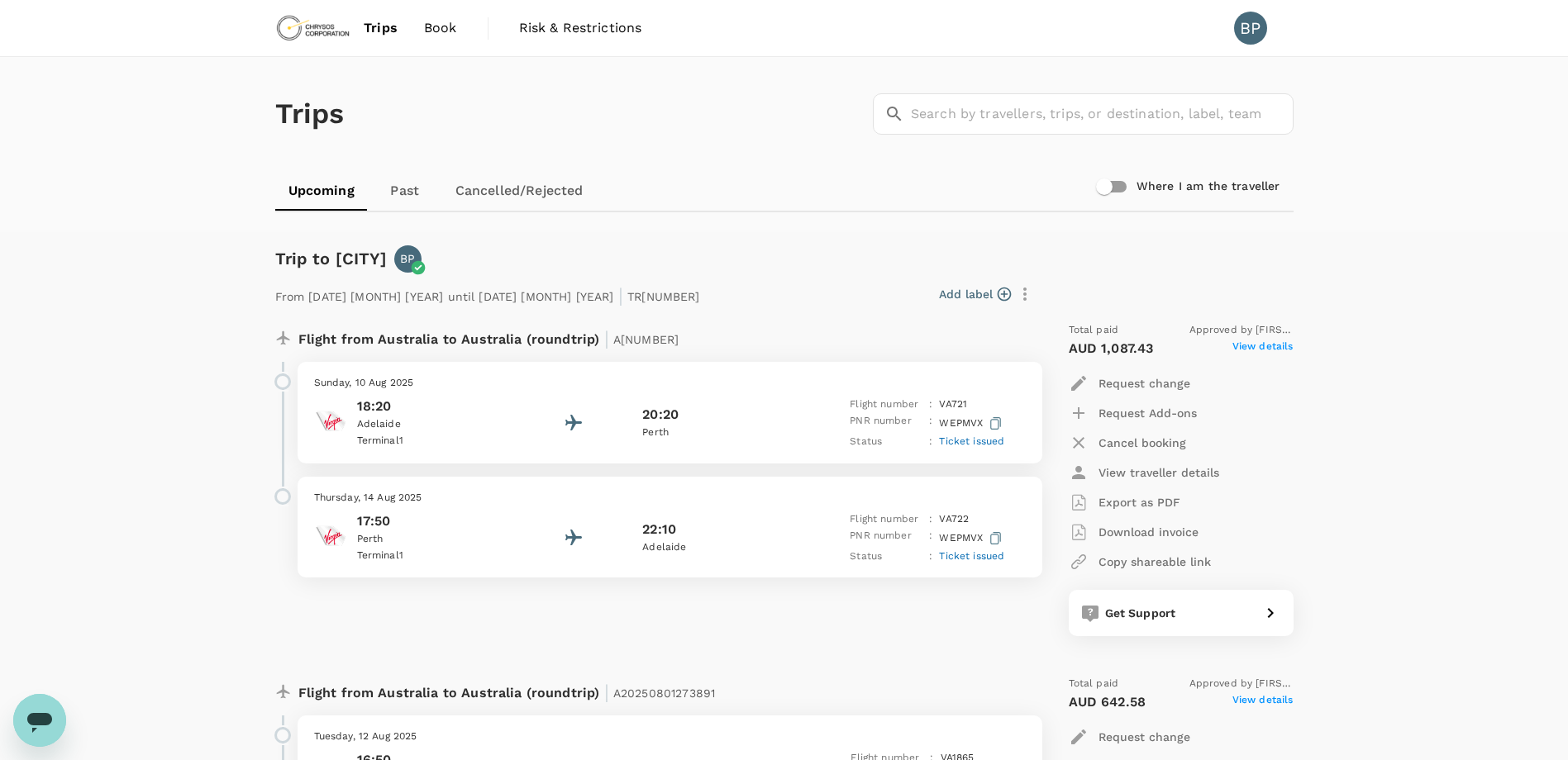 click on "Ticket issued" at bounding box center (971, 441) 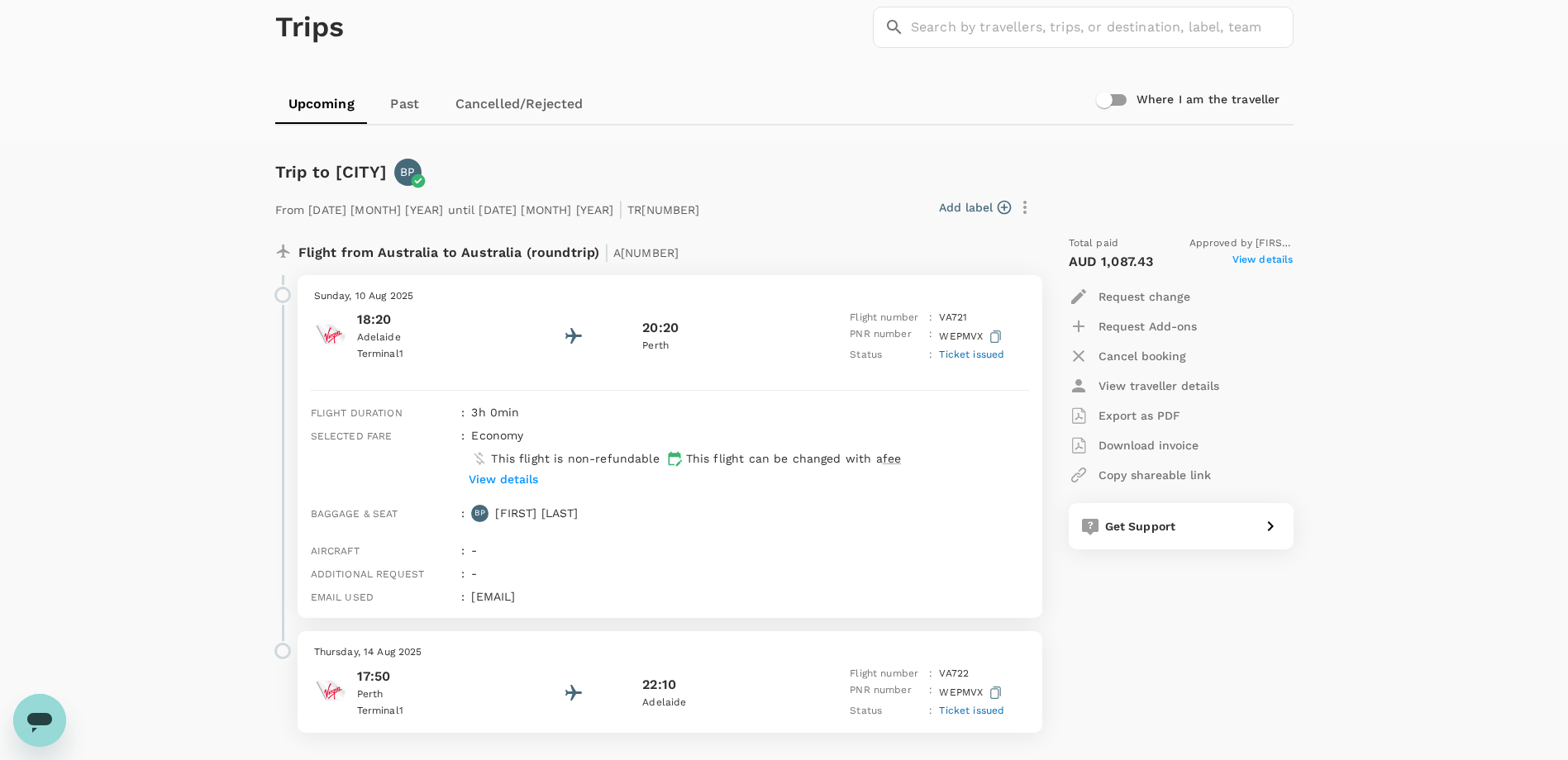 scroll, scrollTop: 83, scrollLeft: 0, axis: vertical 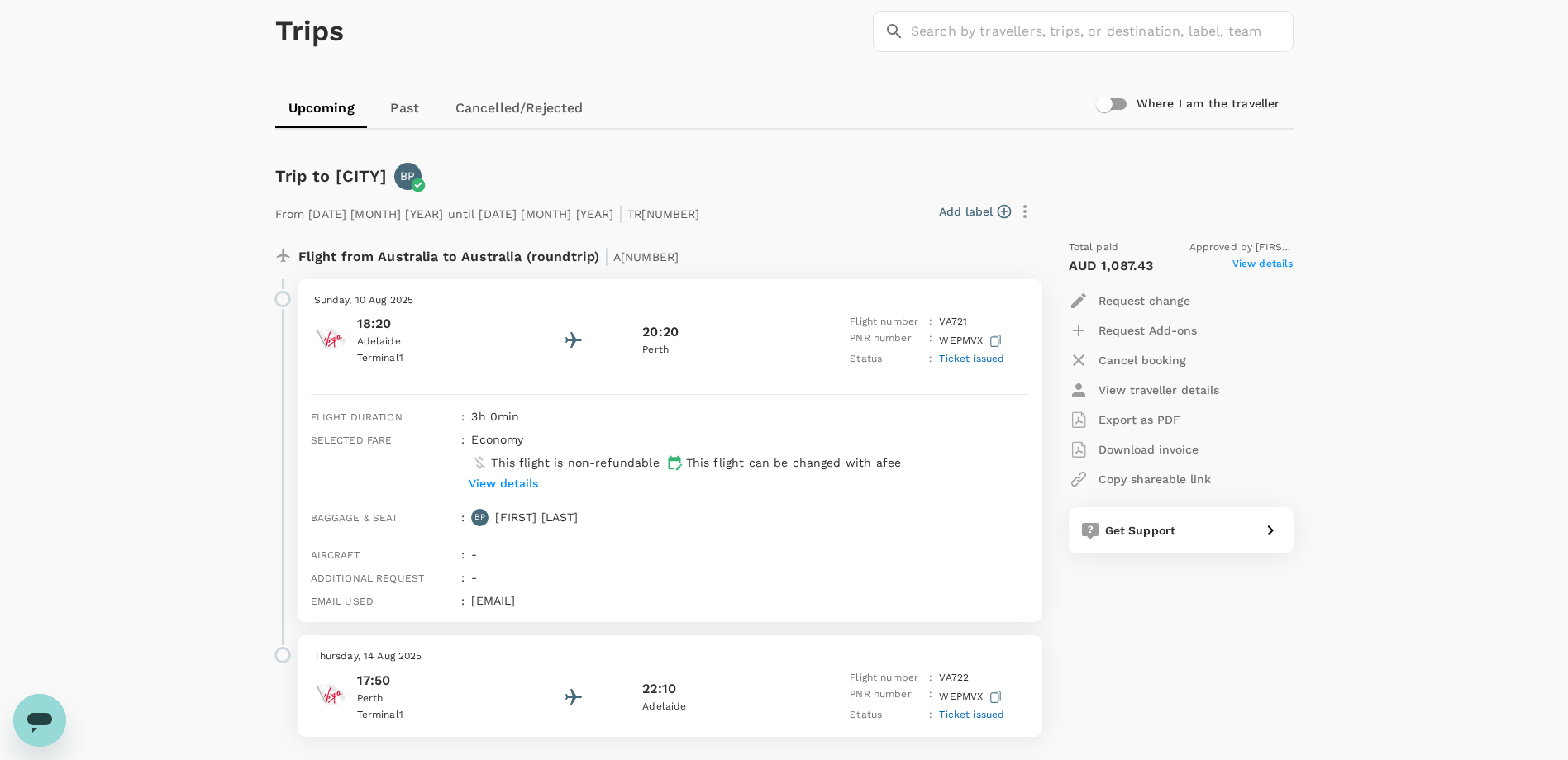 click on "Ticket issued" at bounding box center (971, 359) 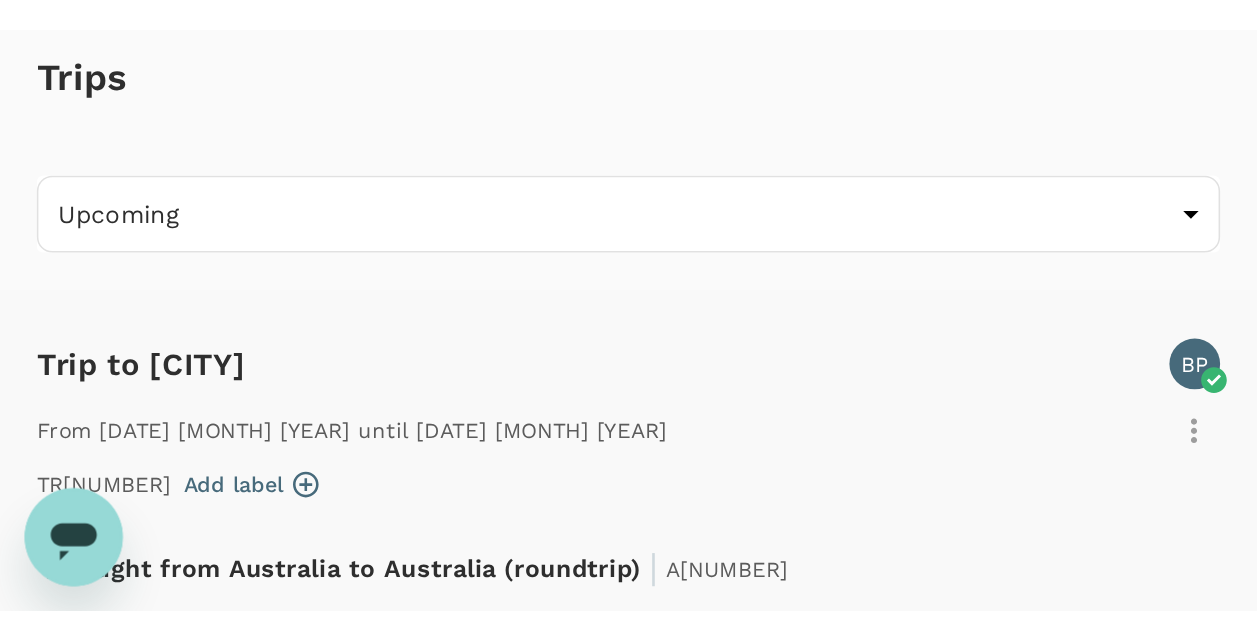 scroll, scrollTop: 100, scrollLeft: 0, axis: vertical 